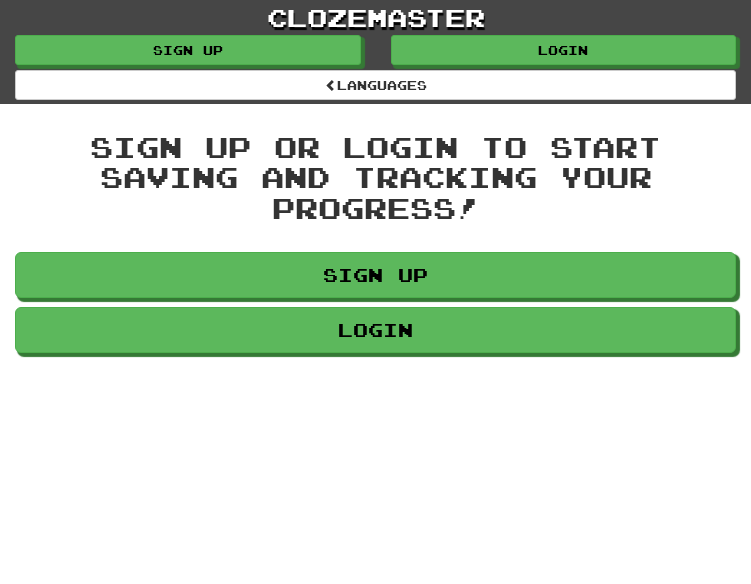 scroll, scrollTop: 0, scrollLeft: 0, axis: both 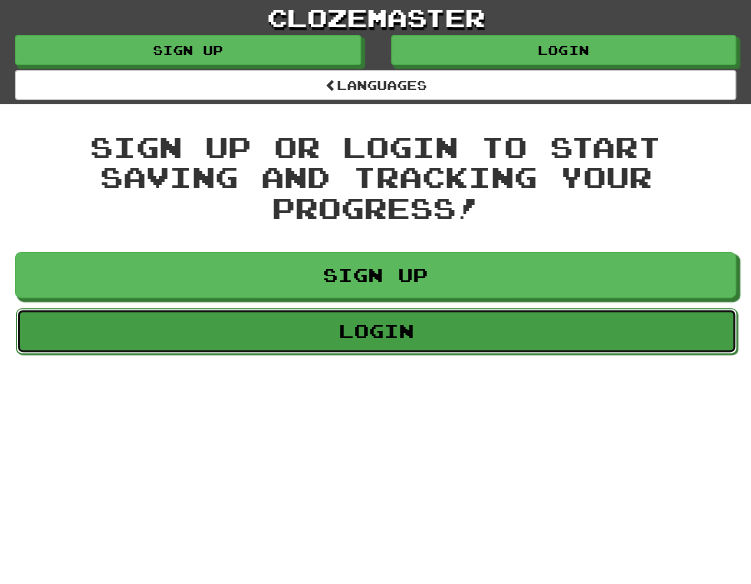 click on "Login" at bounding box center [376, 331] 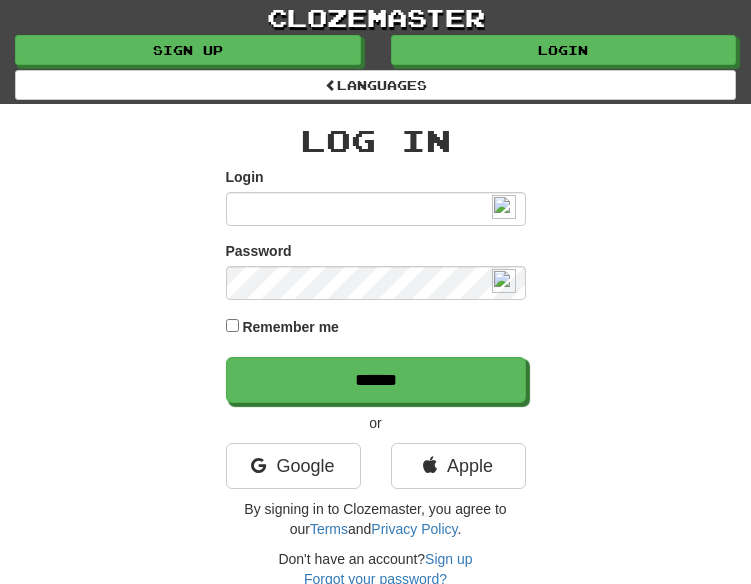 scroll, scrollTop: 0, scrollLeft: 0, axis: both 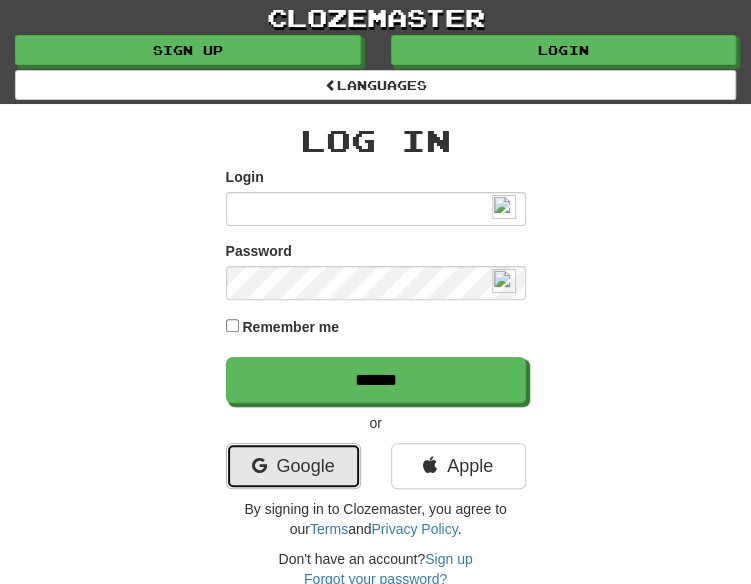 click on "Google" at bounding box center [293, 466] 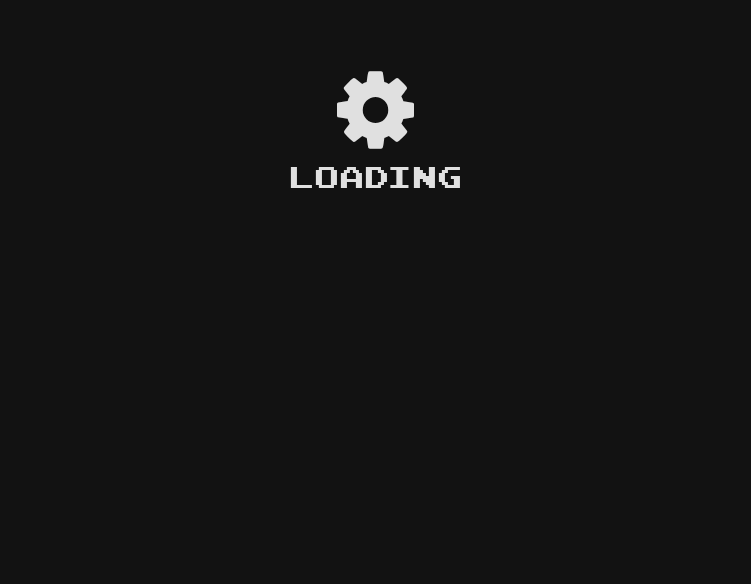 scroll, scrollTop: 0, scrollLeft: 0, axis: both 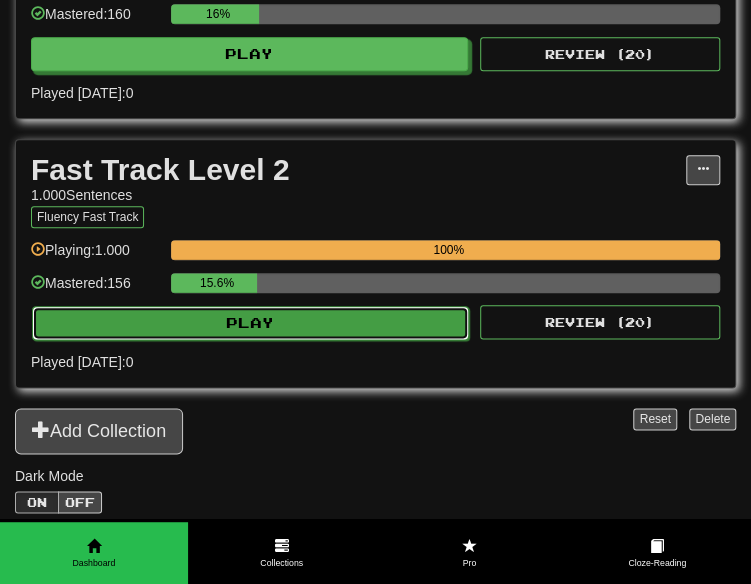 click on "Play" at bounding box center [250, 323] 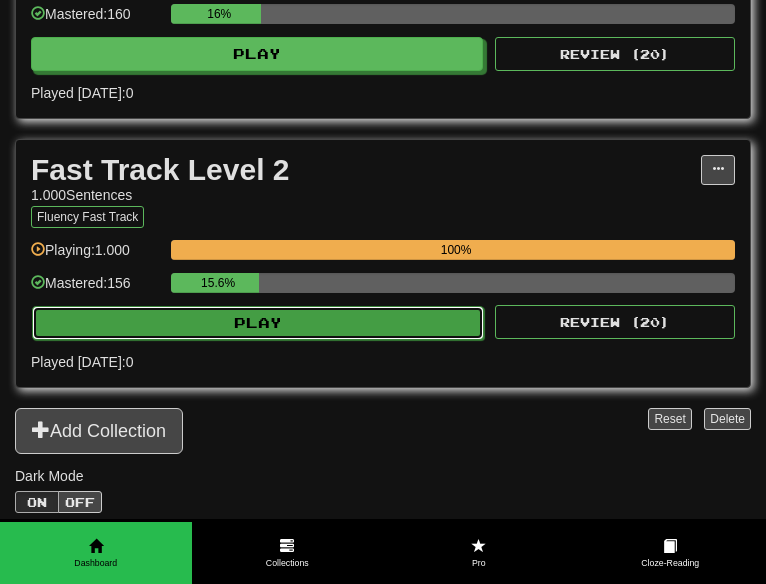select on "**" 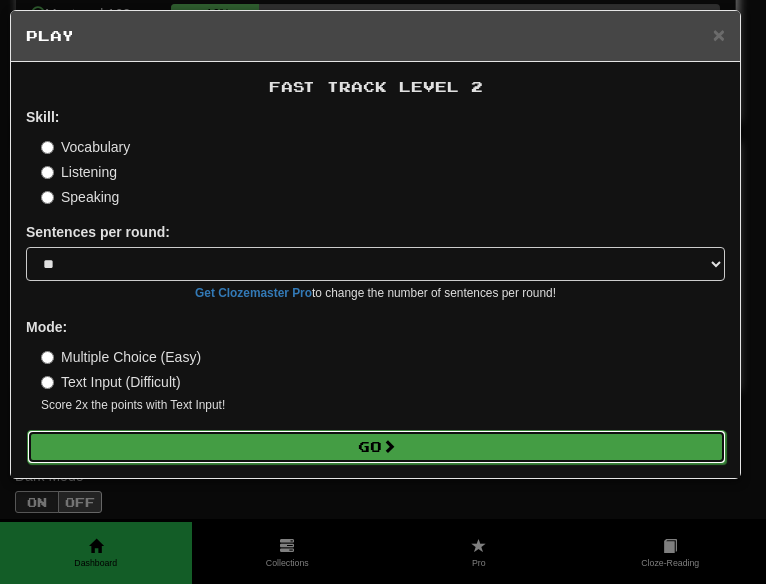 click on "Go" at bounding box center [376, 447] 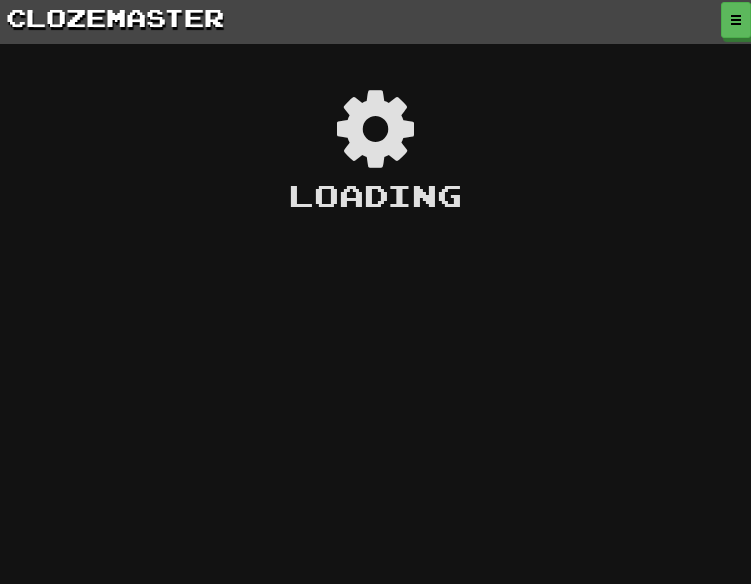 scroll, scrollTop: 0, scrollLeft: 0, axis: both 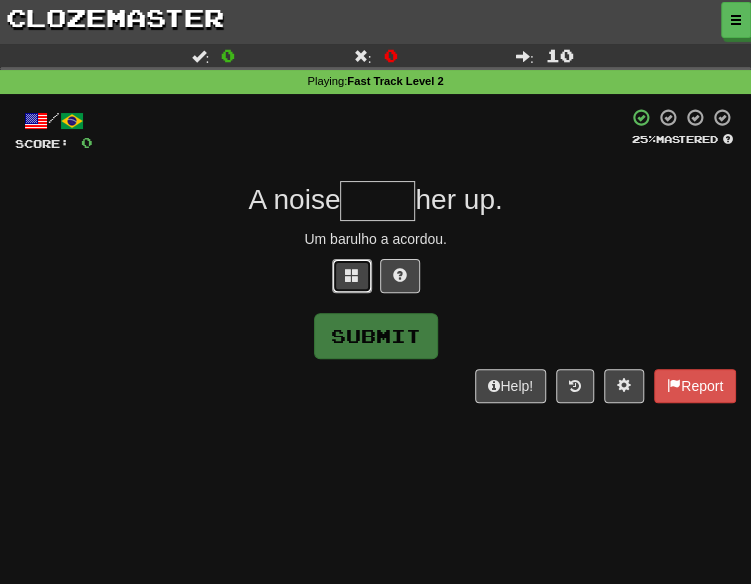 click at bounding box center [352, 276] 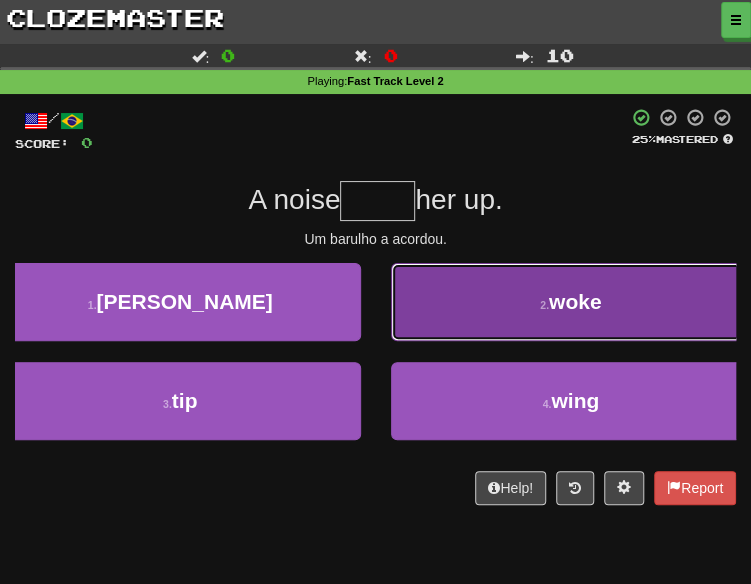 click on "2 .  woke" at bounding box center [571, 302] 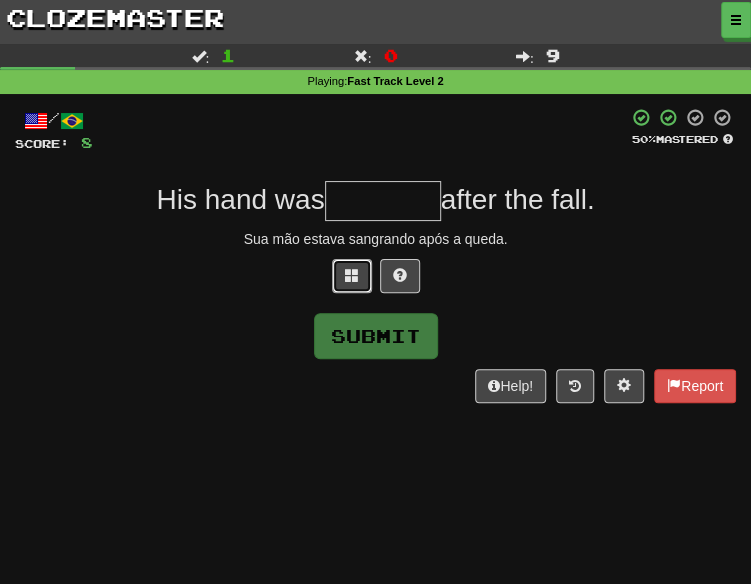 click at bounding box center [352, 276] 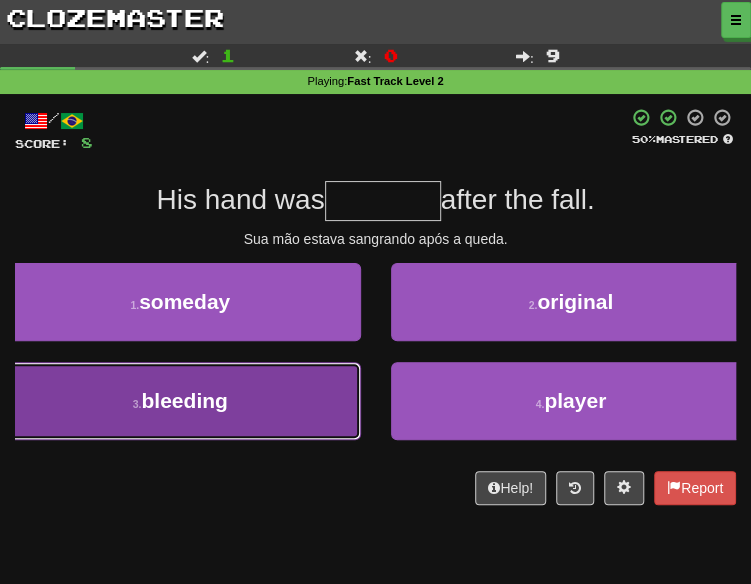 click on "3 .  bleeding" at bounding box center [180, 401] 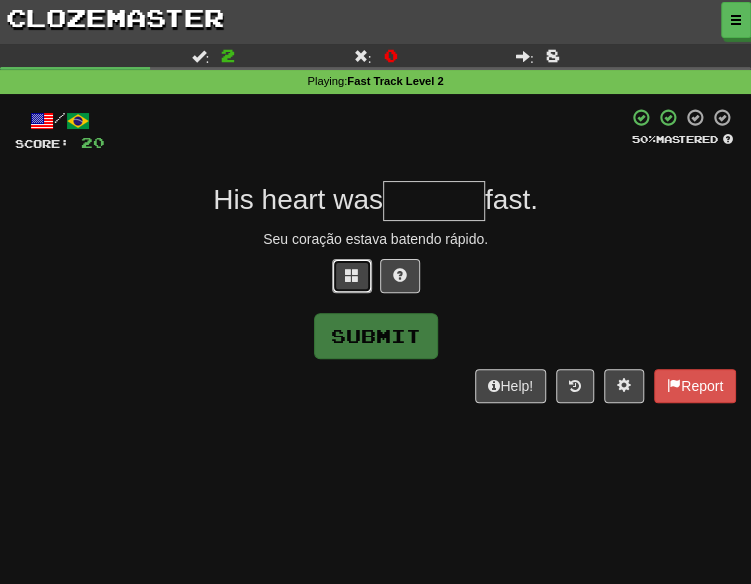 click at bounding box center [352, 276] 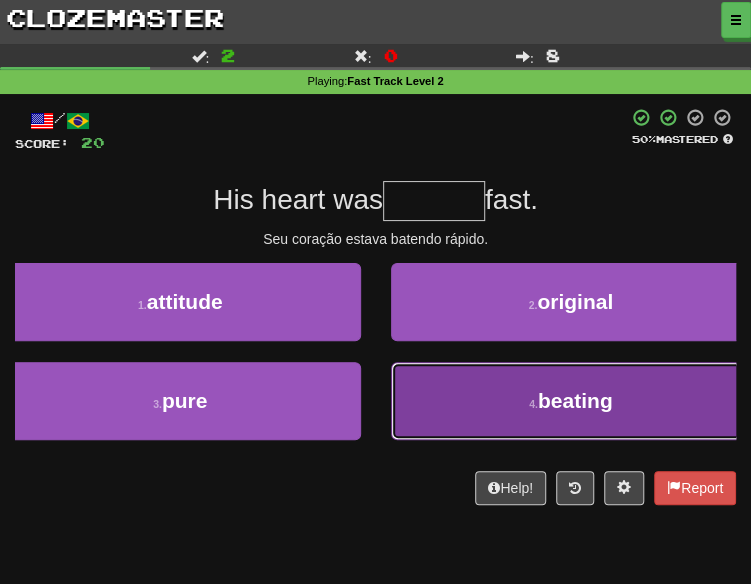 click on "4 .  beating" at bounding box center (571, 401) 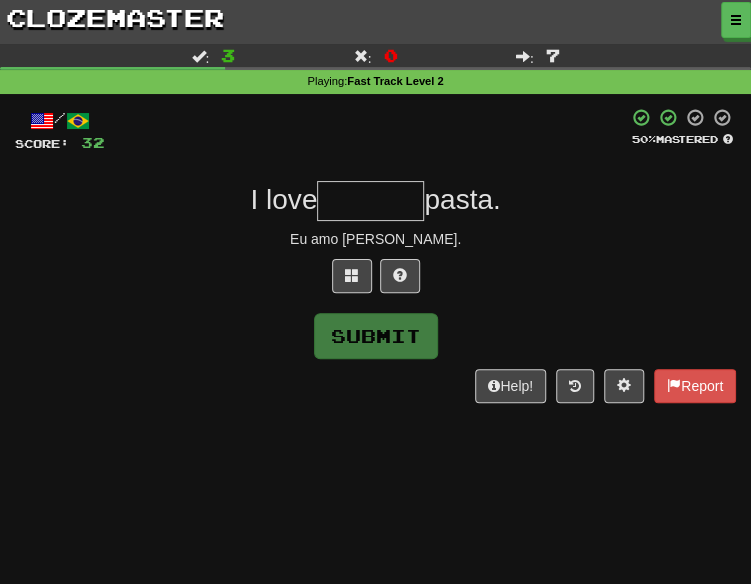 type on "*******" 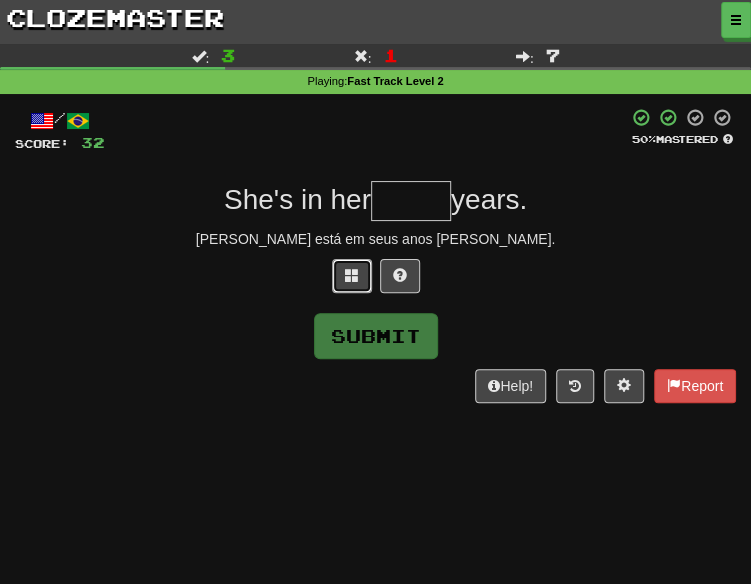 click at bounding box center (352, 275) 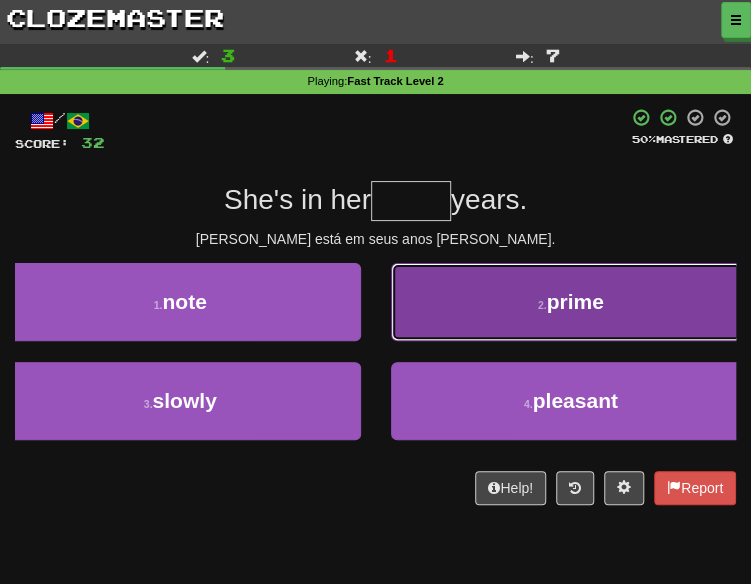 click on "2 .  prime" at bounding box center (571, 302) 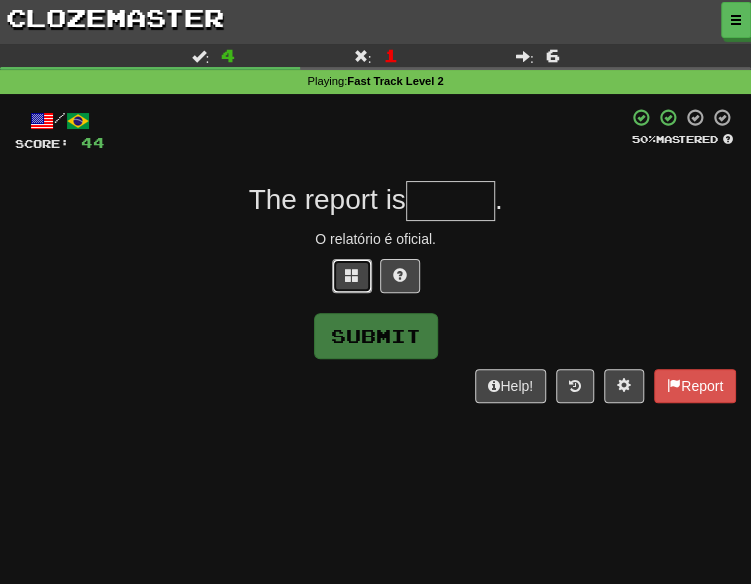 click at bounding box center (352, 276) 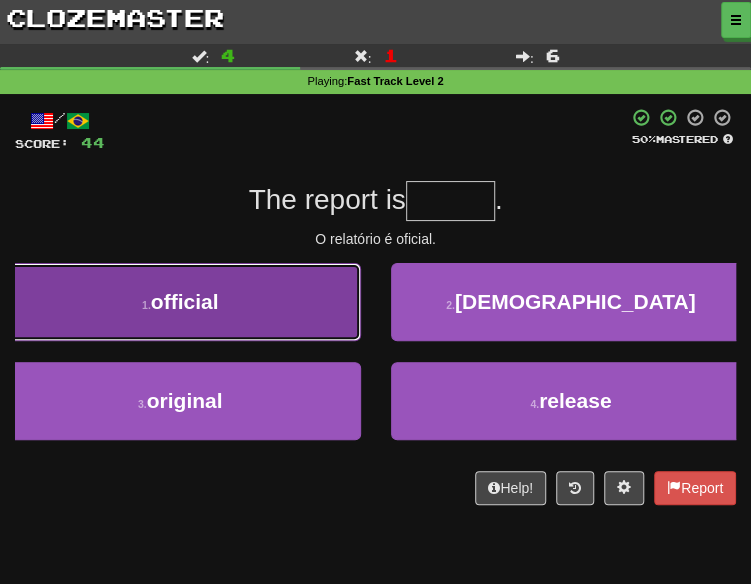 click on "1 .  official" at bounding box center [180, 302] 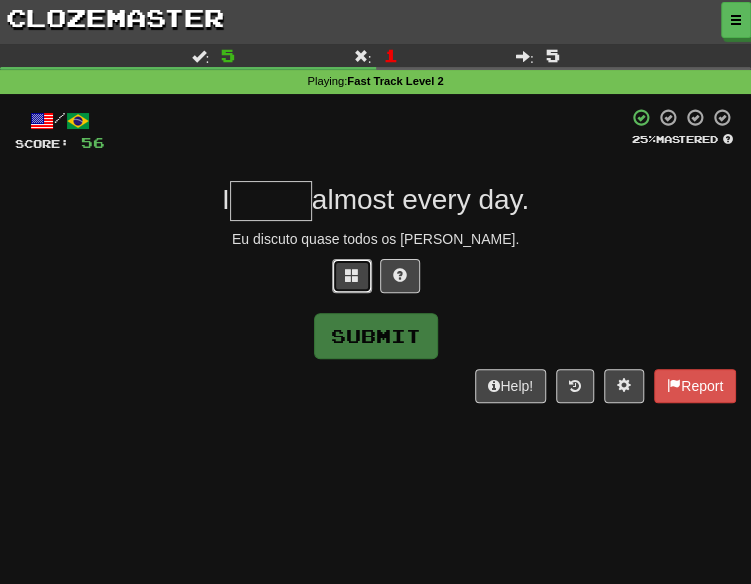 click at bounding box center [352, 276] 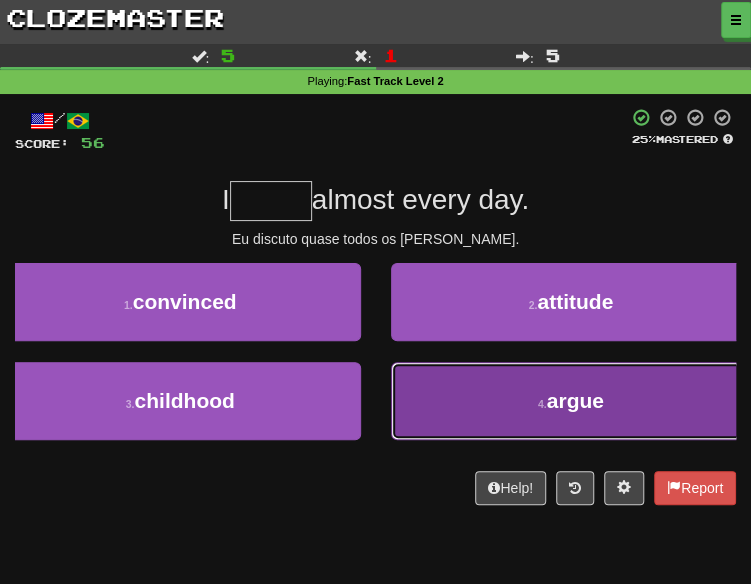 click on "4 .  argue" at bounding box center [571, 401] 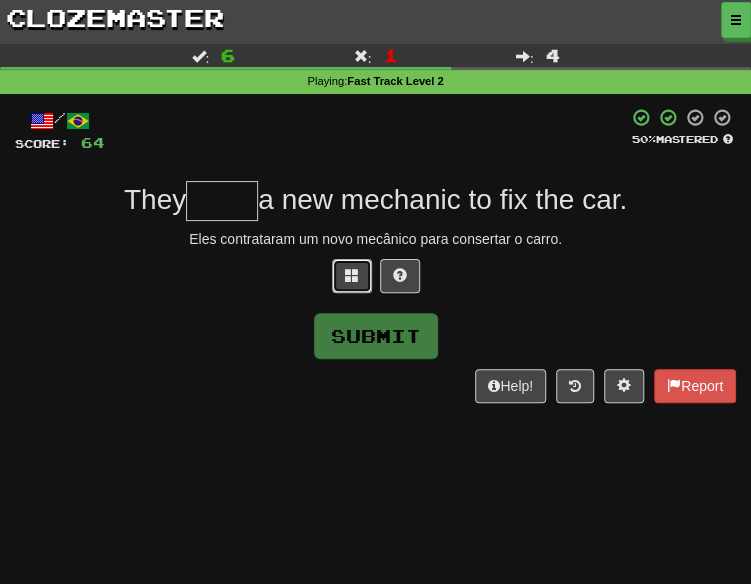 click at bounding box center [352, 275] 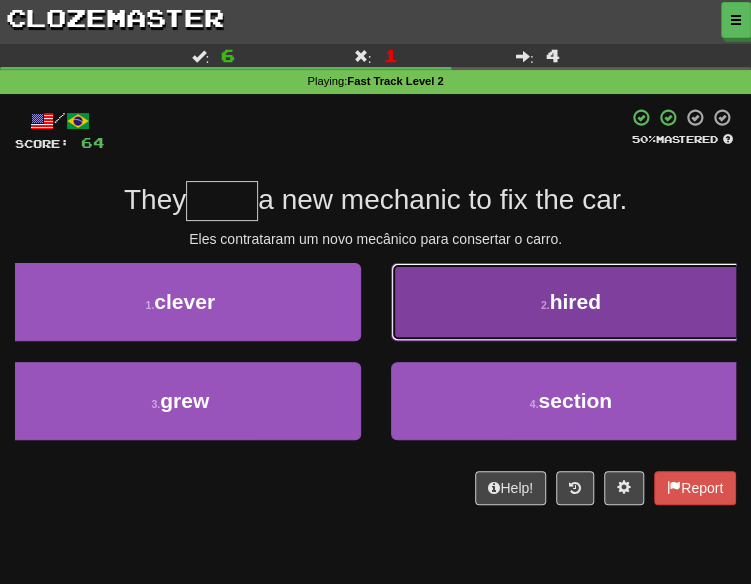 click on "2 .  hired" at bounding box center (571, 302) 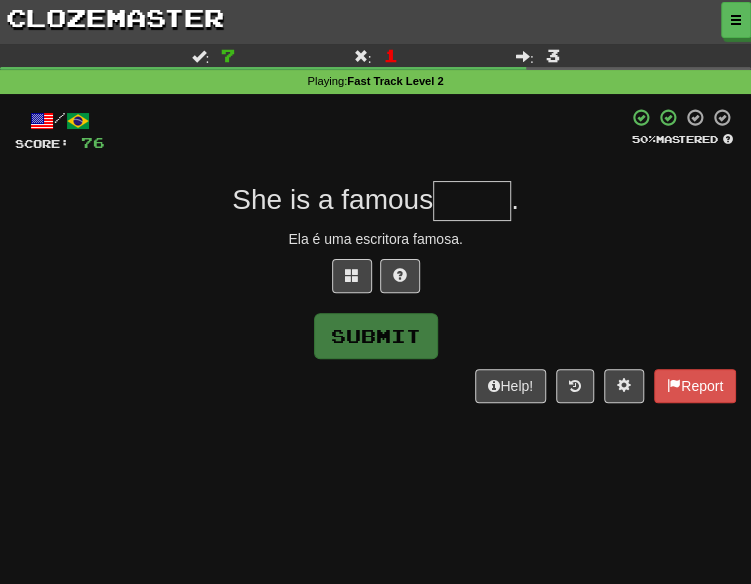 click on "/  Score:   76 50 %  Mastered She is a famous  . Ela é uma escritora famosa. Submit  Help!  Report" at bounding box center (375, 255) 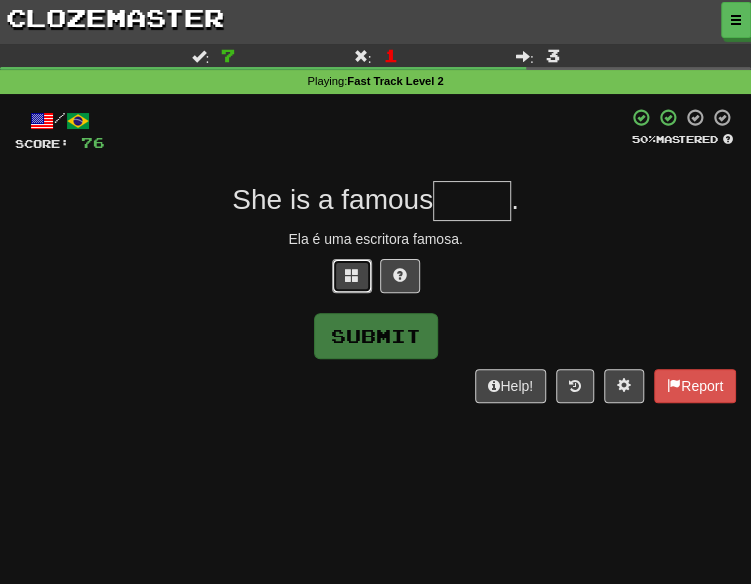click at bounding box center [352, 276] 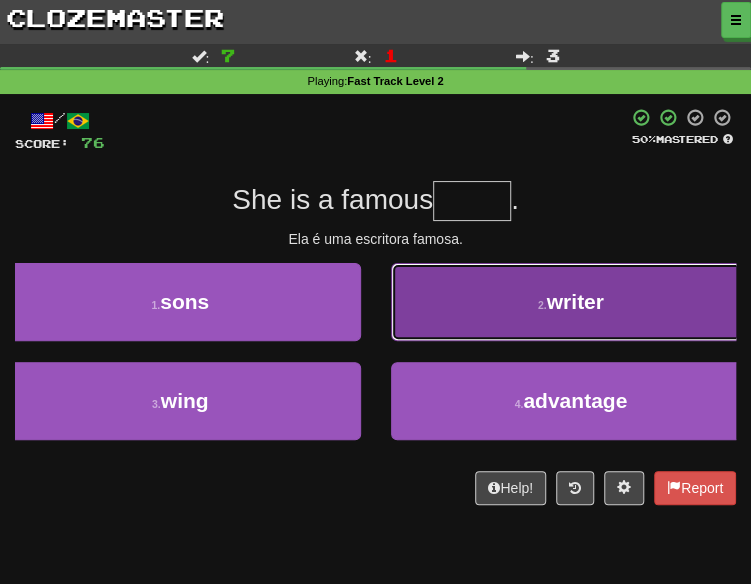 click on "2 .  writer" at bounding box center [571, 302] 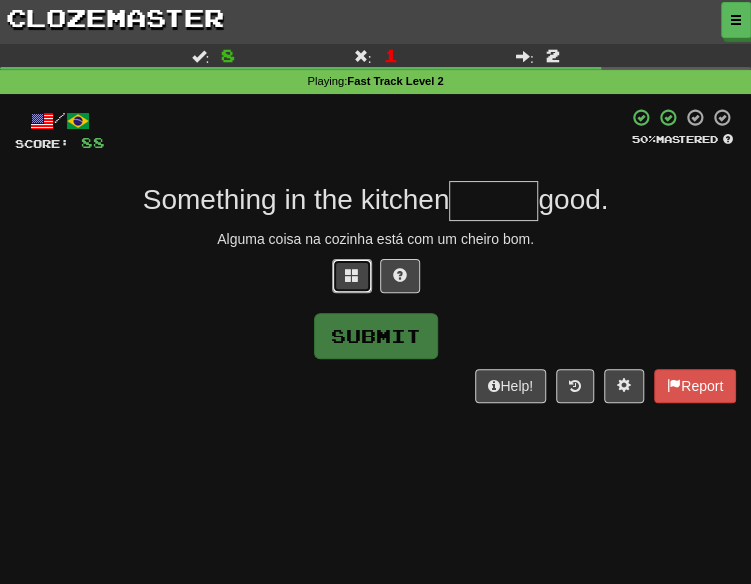 click at bounding box center [352, 276] 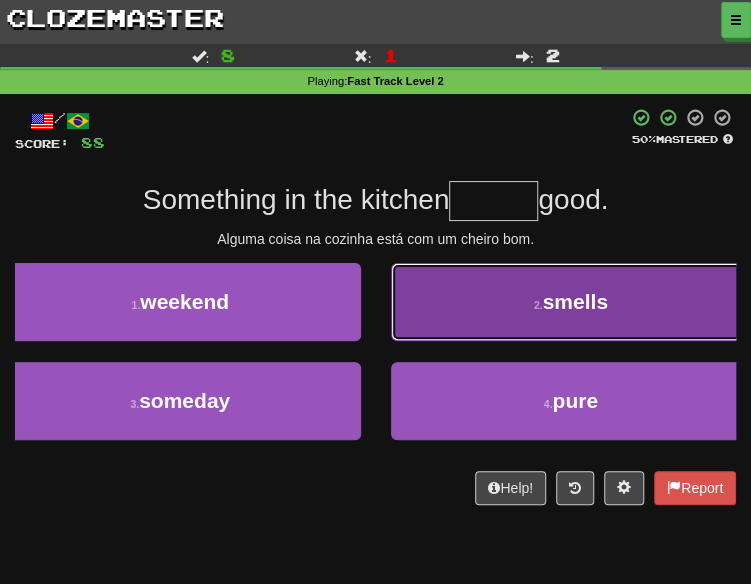 click on "2 .  smells" at bounding box center [571, 302] 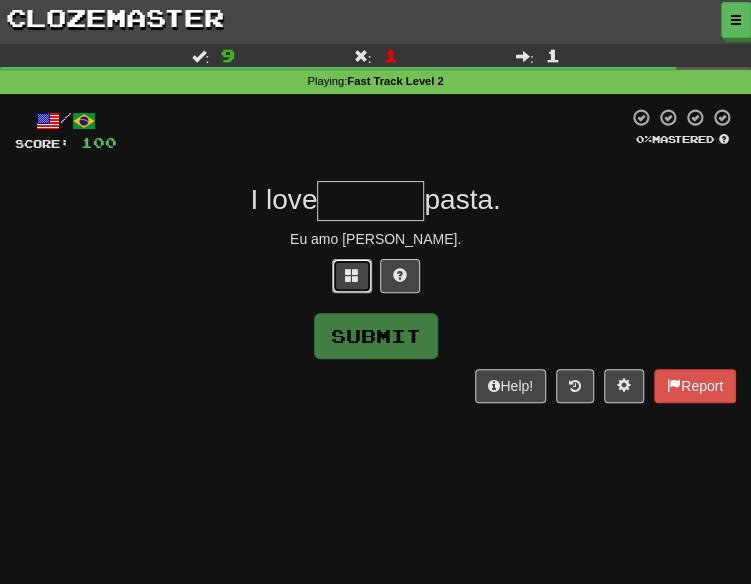 click at bounding box center (352, 276) 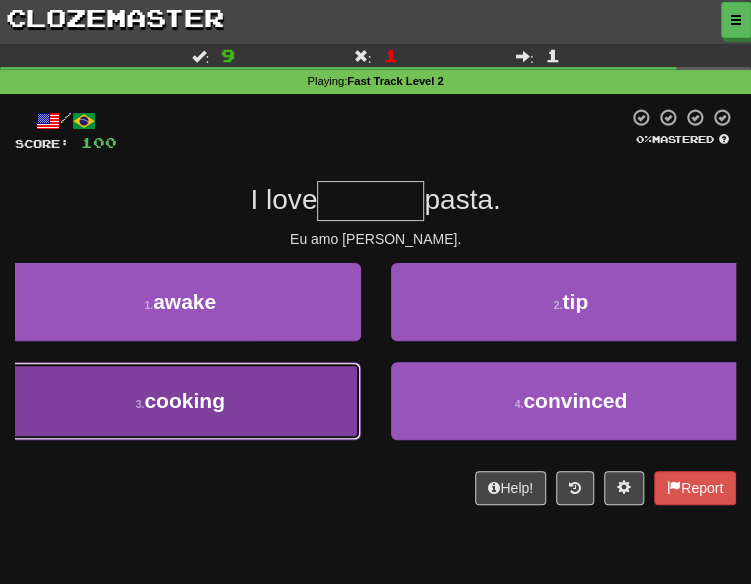 click on "3 .  cooking" at bounding box center [180, 401] 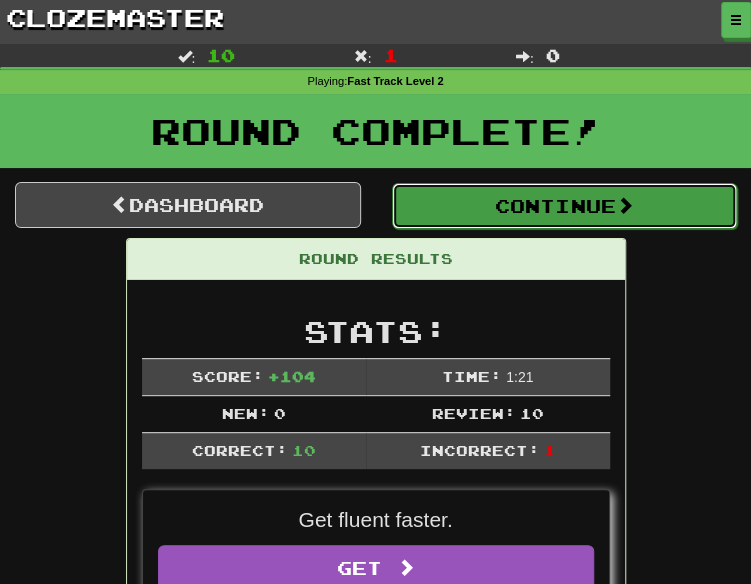 click on "Continue" at bounding box center [565, 206] 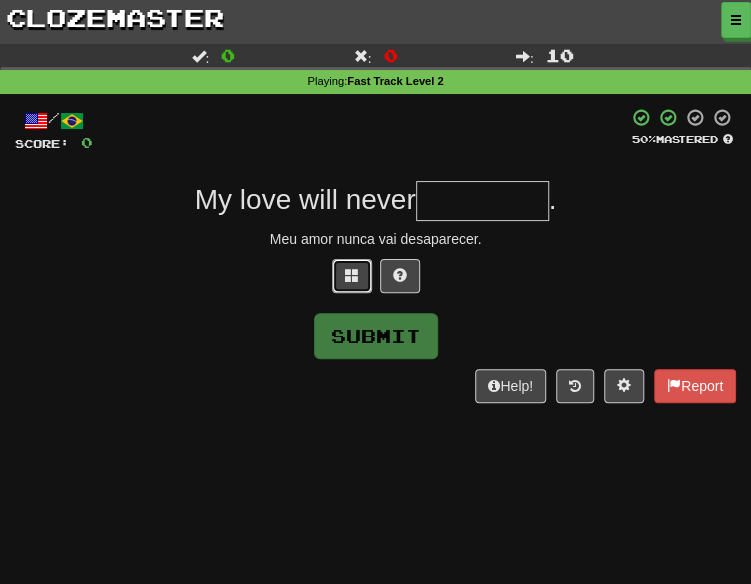 click at bounding box center [352, 275] 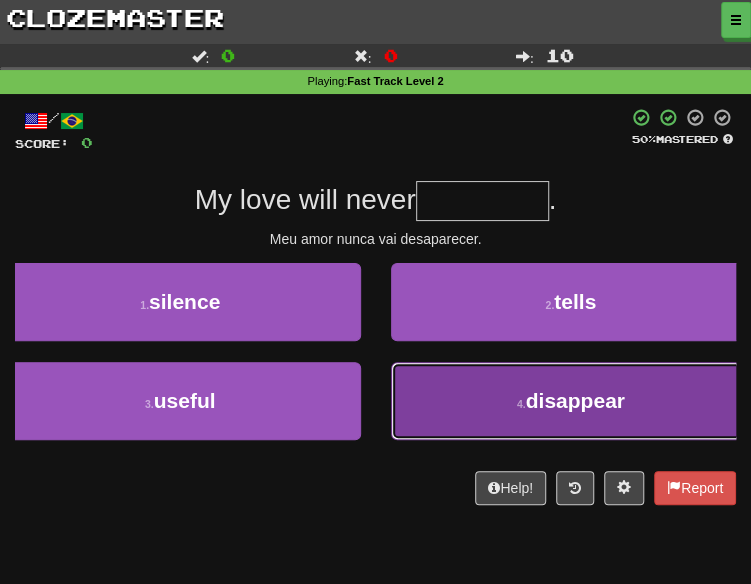 click on "4 .  disappear" at bounding box center [571, 401] 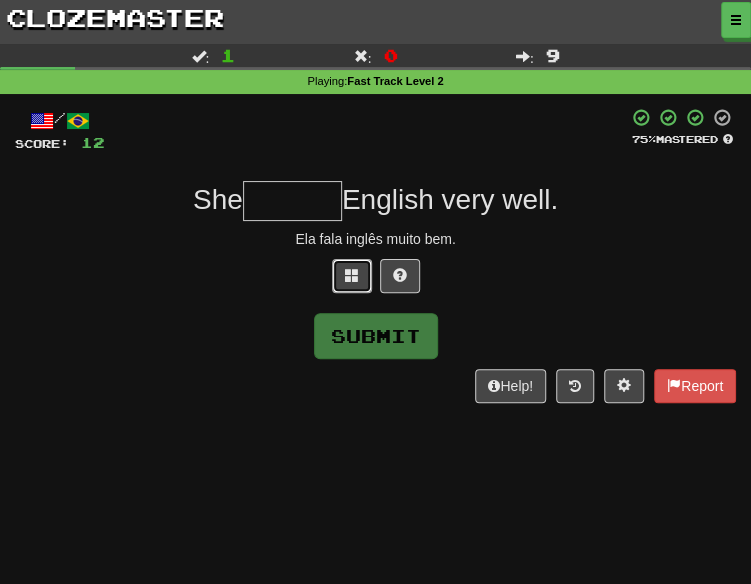 click at bounding box center (352, 275) 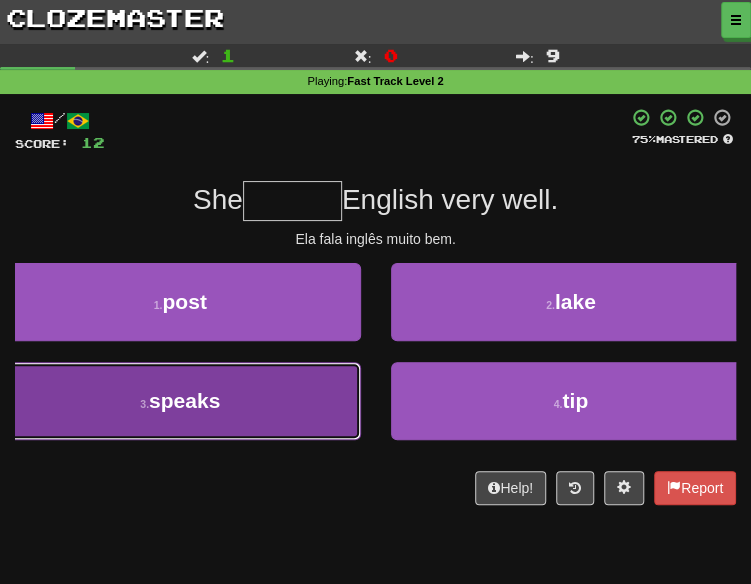 click on "3 .  speaks" at bounding box center [180, 401] 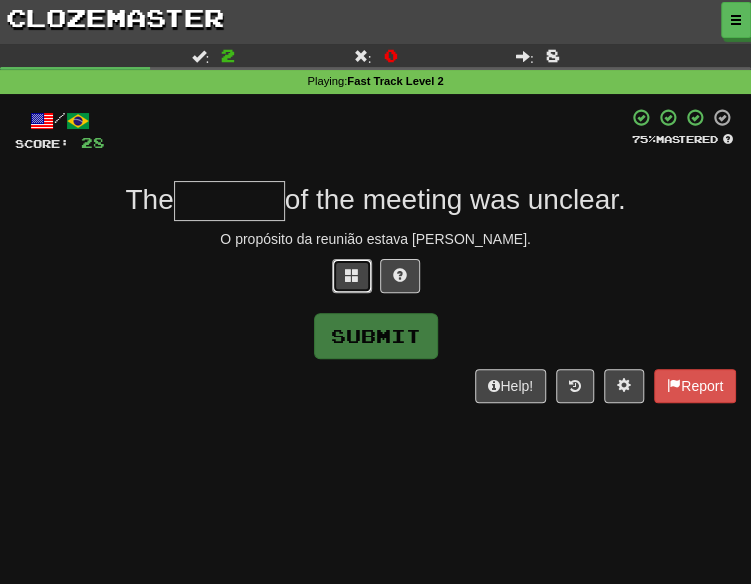 click at bounding box center [352, 276] 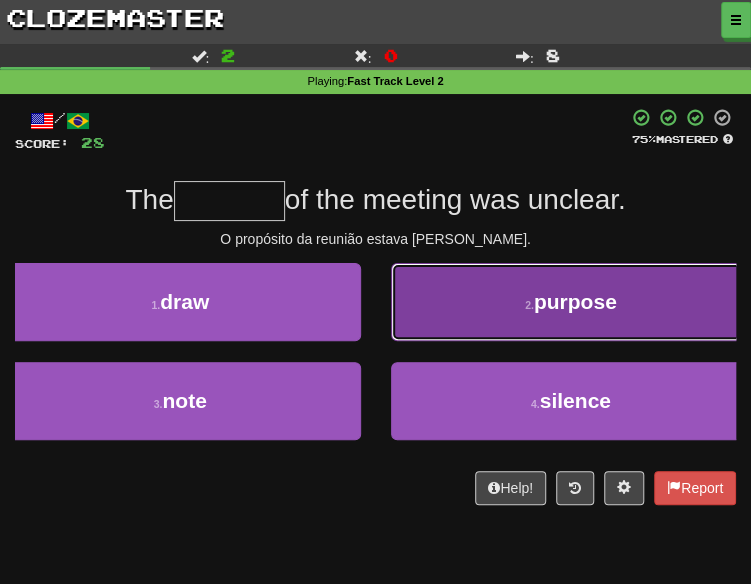 click on "2 .  purpose" at bounding box center (571, 302) 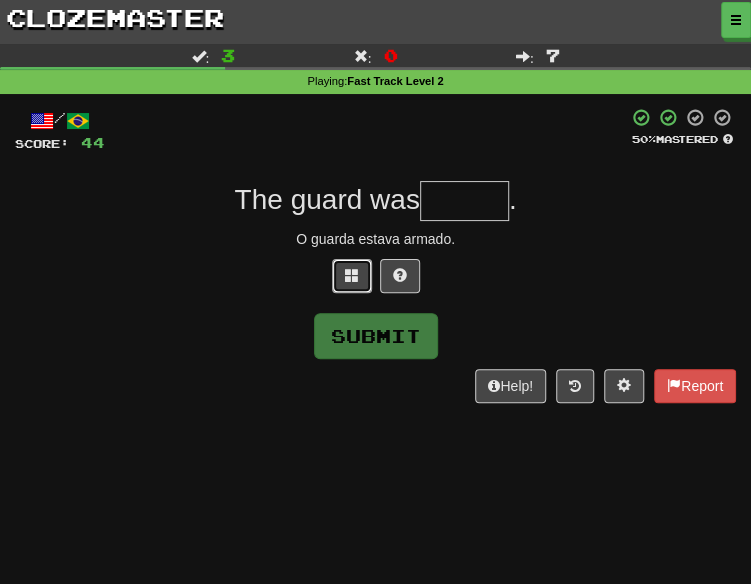 click at bounding box center (352, 276) 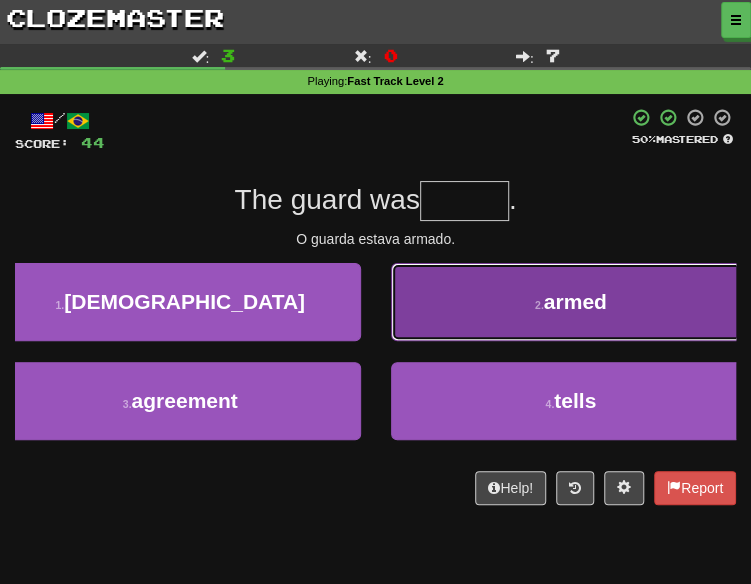 click on "2 .  armed" at bounding box center [571, 302] 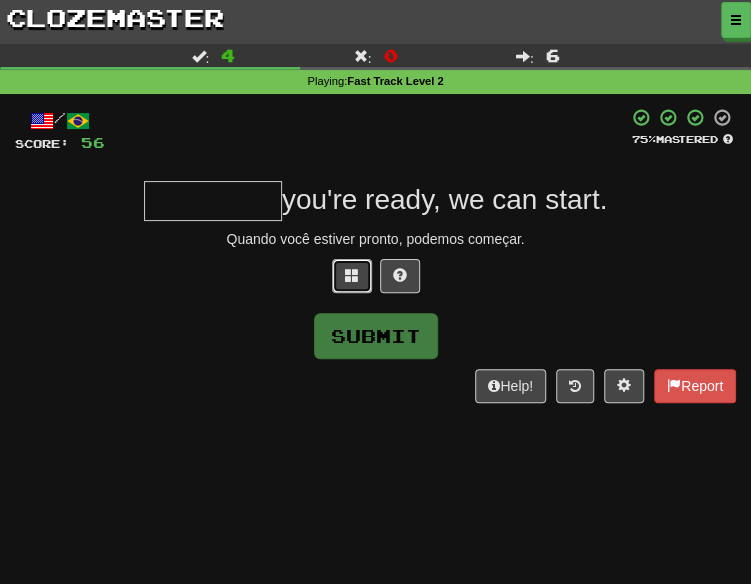 click at bounding box center [352, 276] 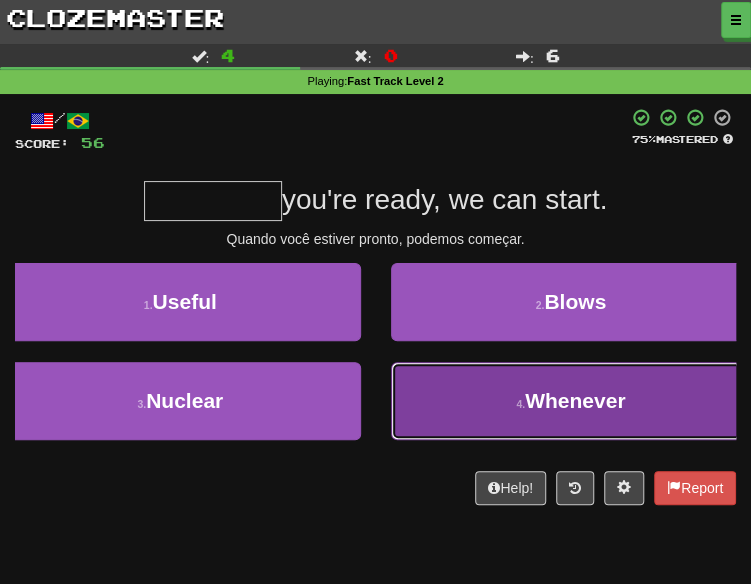 click on "4 .  Whenever" at bounding box center [571, 401] 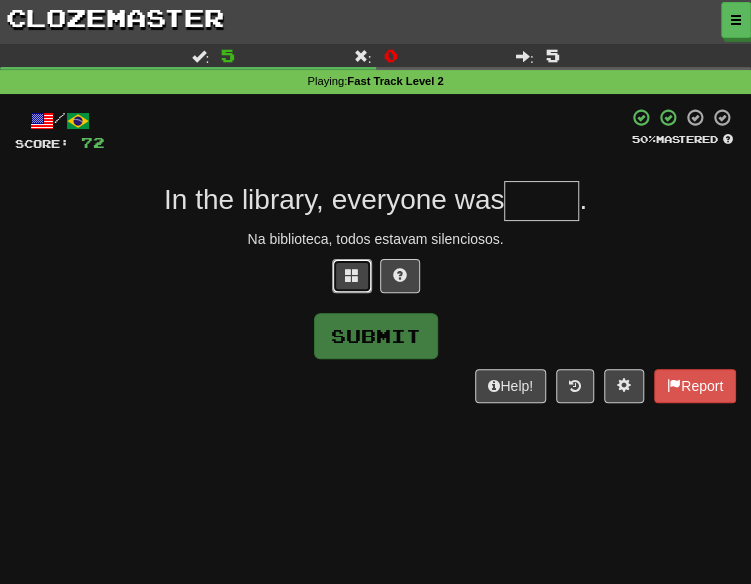 click at bounding box center [352, 276] 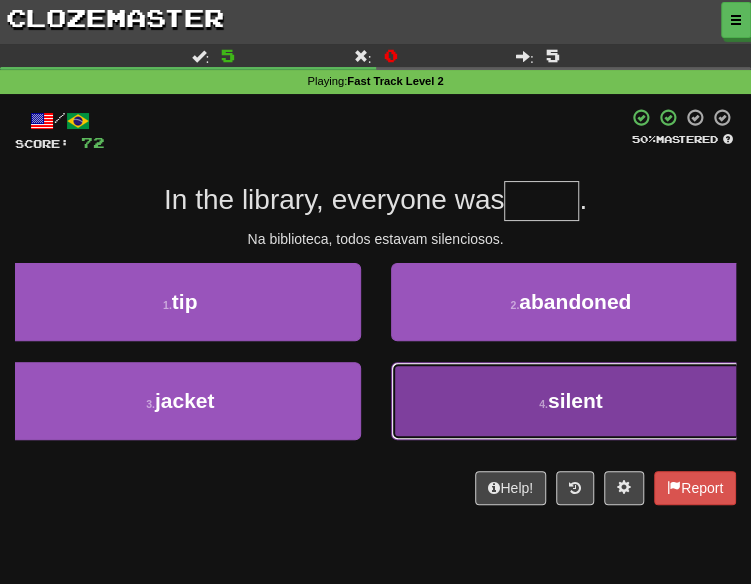 click on "silent" at bounding box center (575, 400) 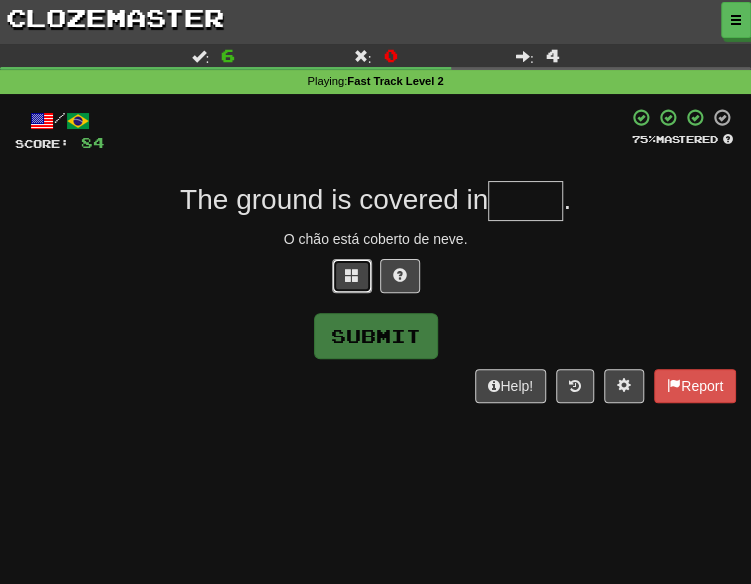click at bounding box center [352, 275] 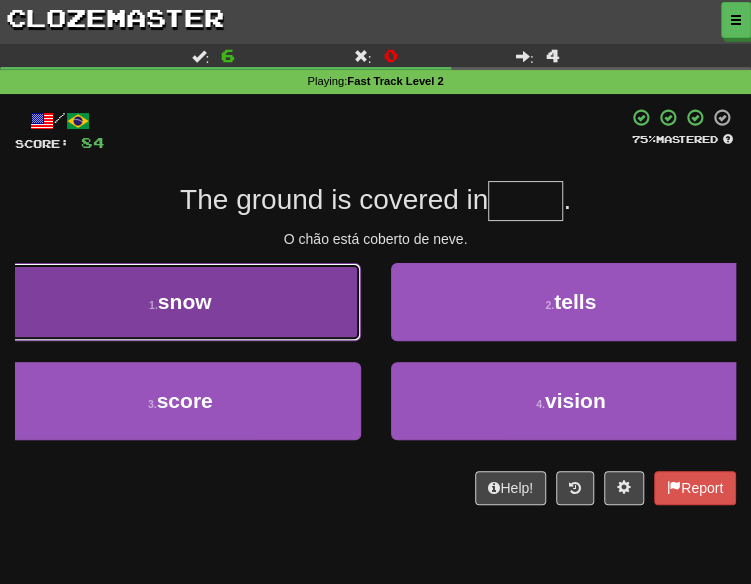 click on "1 .  snow" at bounding box center (180, 302) 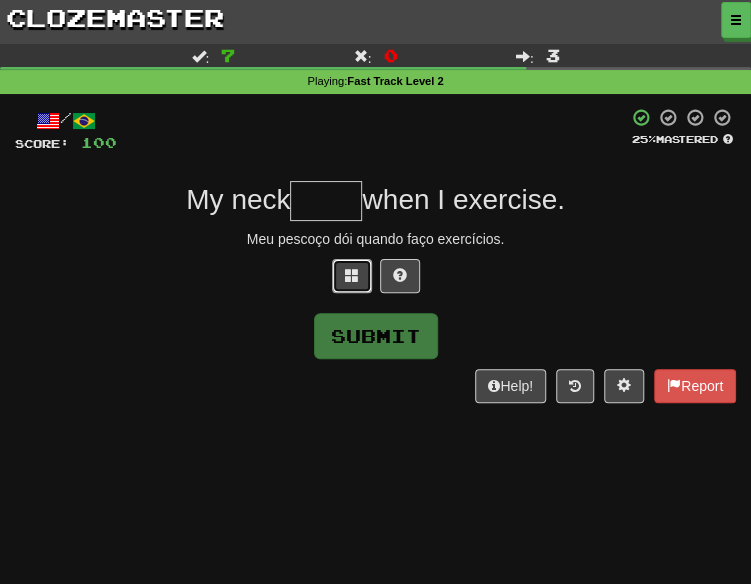 click at bounding box center (352, 275) 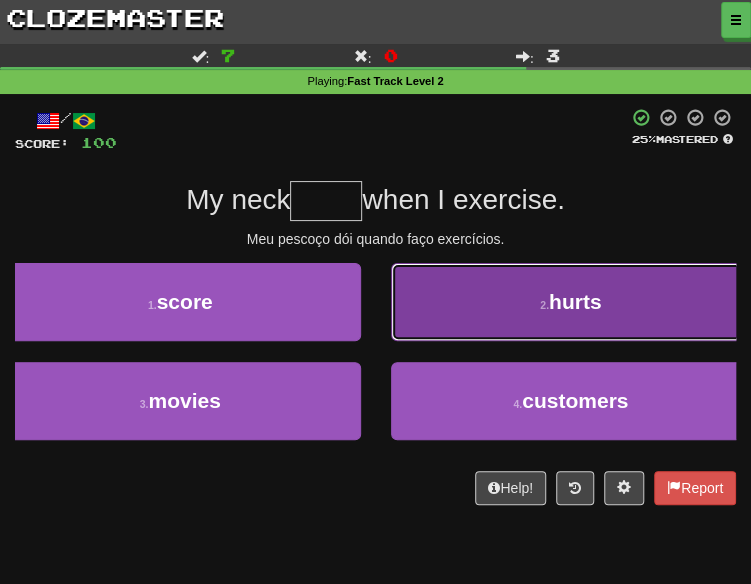click on "2 .  hurts" at bounding box center [571, 302] 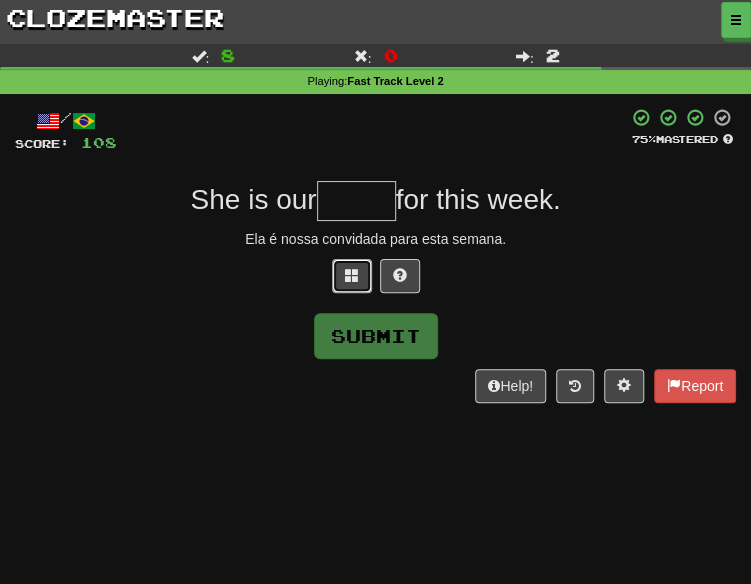 click at bounding box center [352, 275] 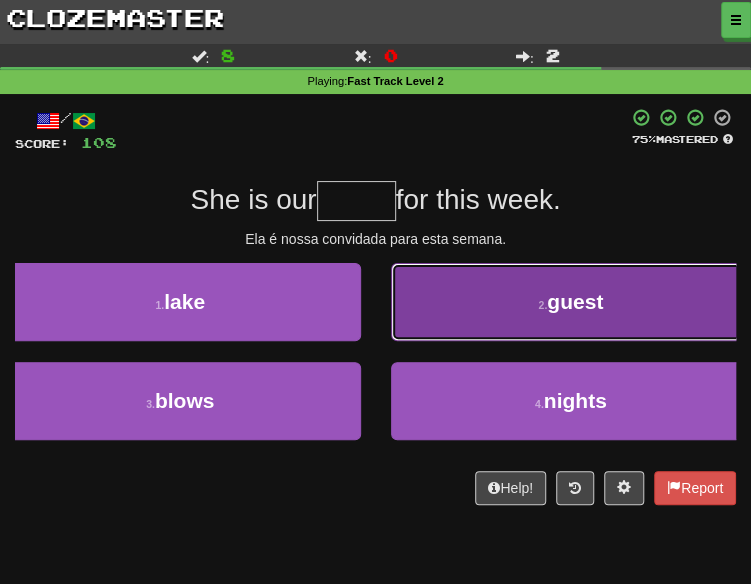 click on "2 .  guest" at bounding box center [571, 302] 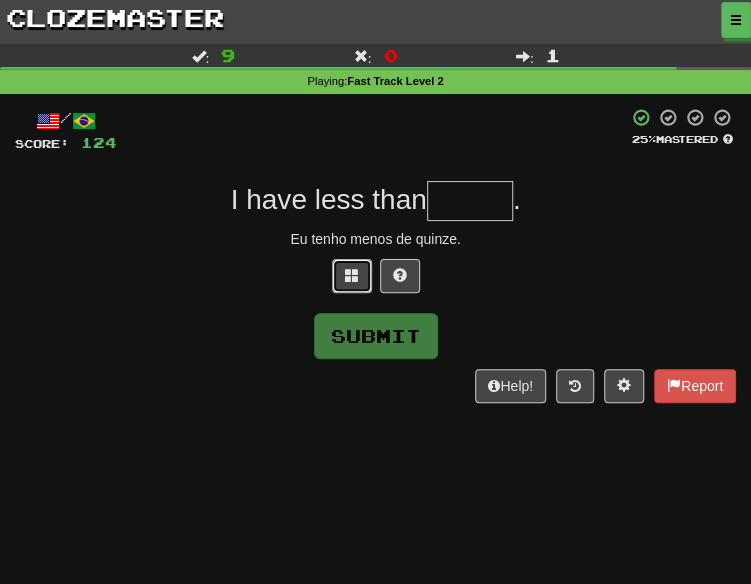 click at bounding box center (352, 276) 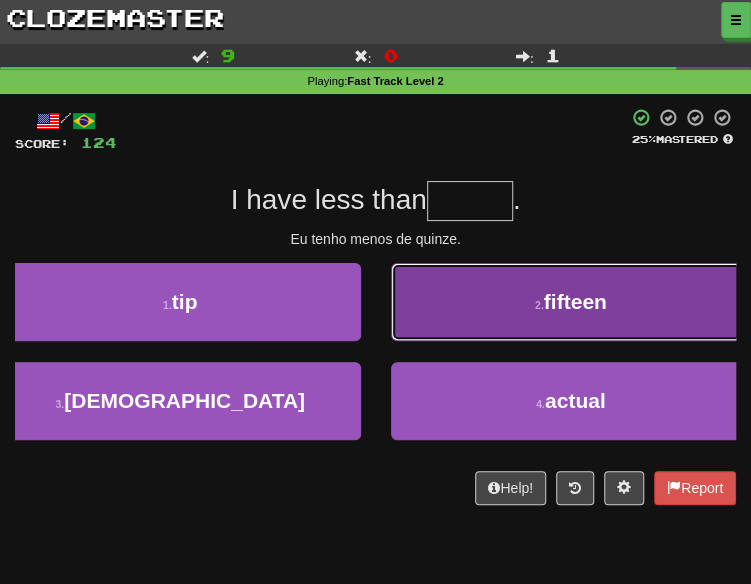 click on "2 .  fifteen" at bounding box center (571, 302) 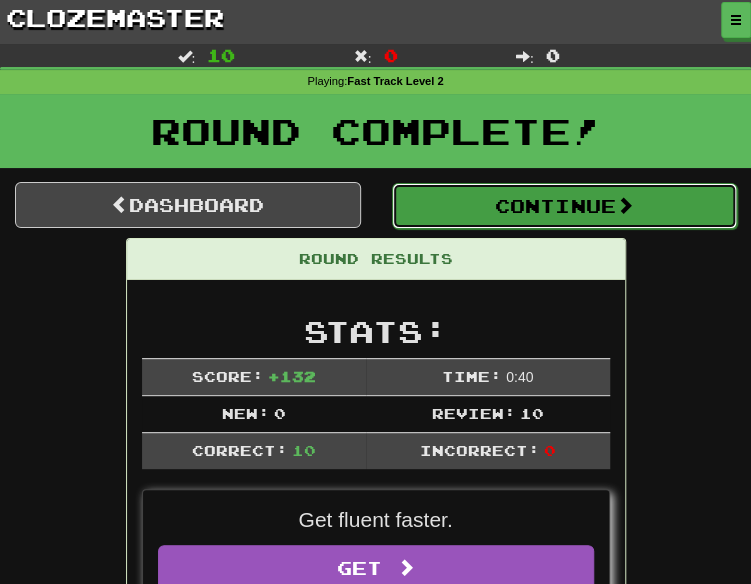 click on "Continue" at bounding box center [565, 206] 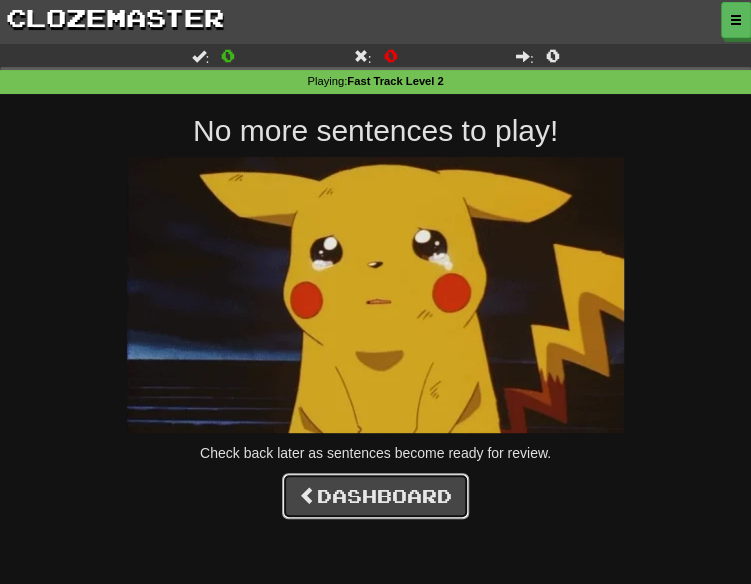click on "Dashboard" at bounding box center (375, 496) 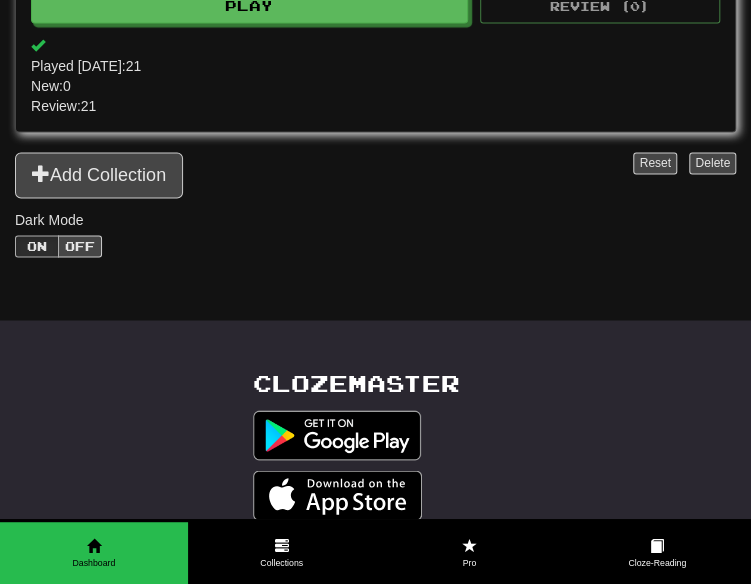 scroll, scrollTop: 700, scrollLeft: 0, axis: vertical 